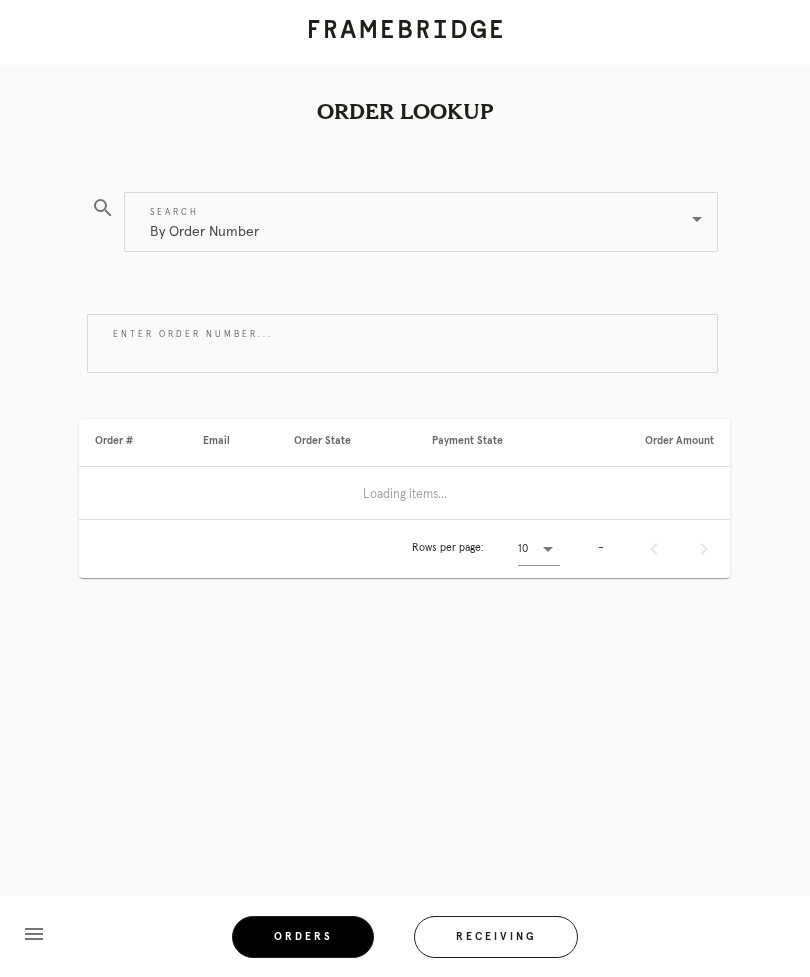 scroll, scrollTop: 64, scrollLeft: 0, axis: vertical 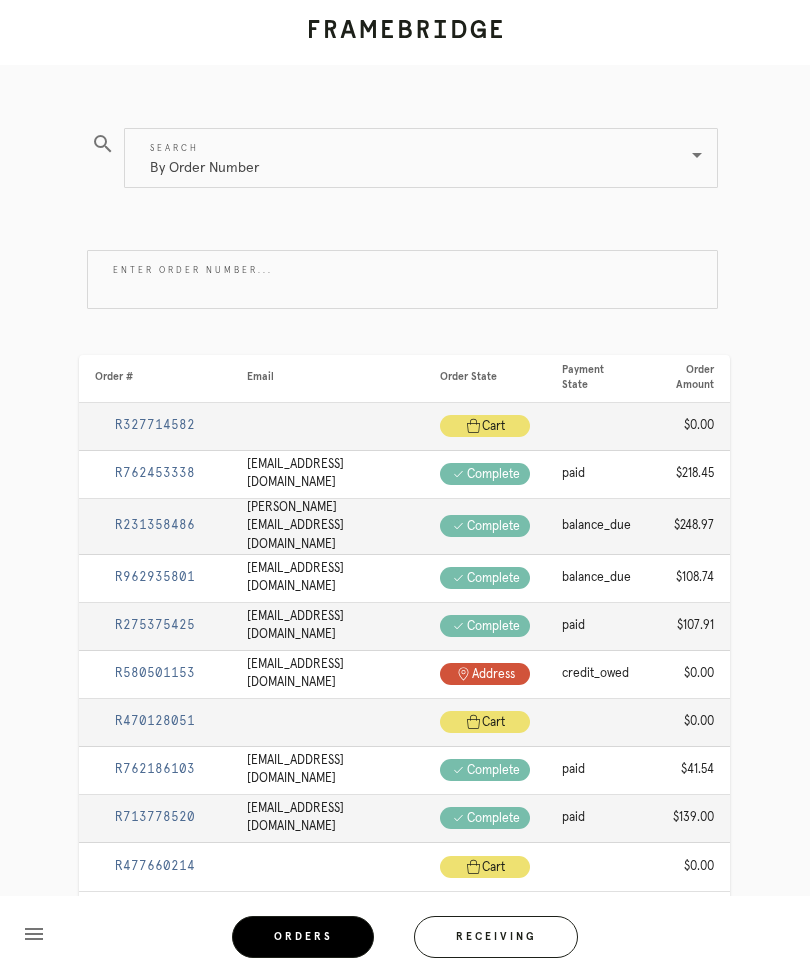 click on "Receiving" at bounding box center [496, 937] 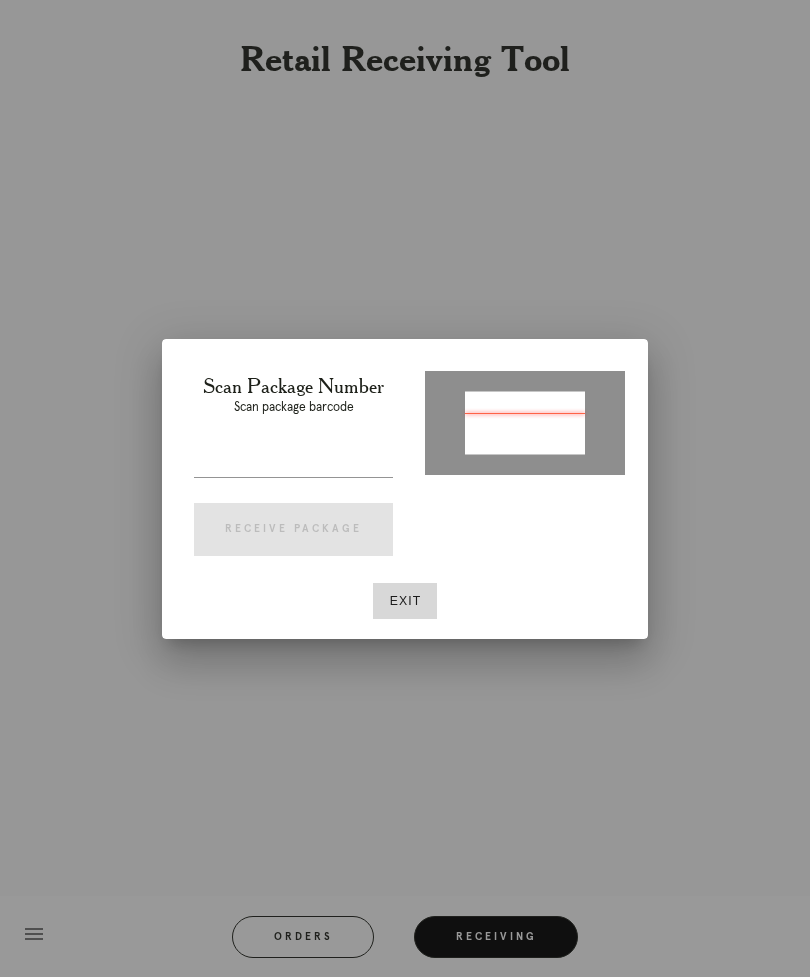 type on "P509269928789408" 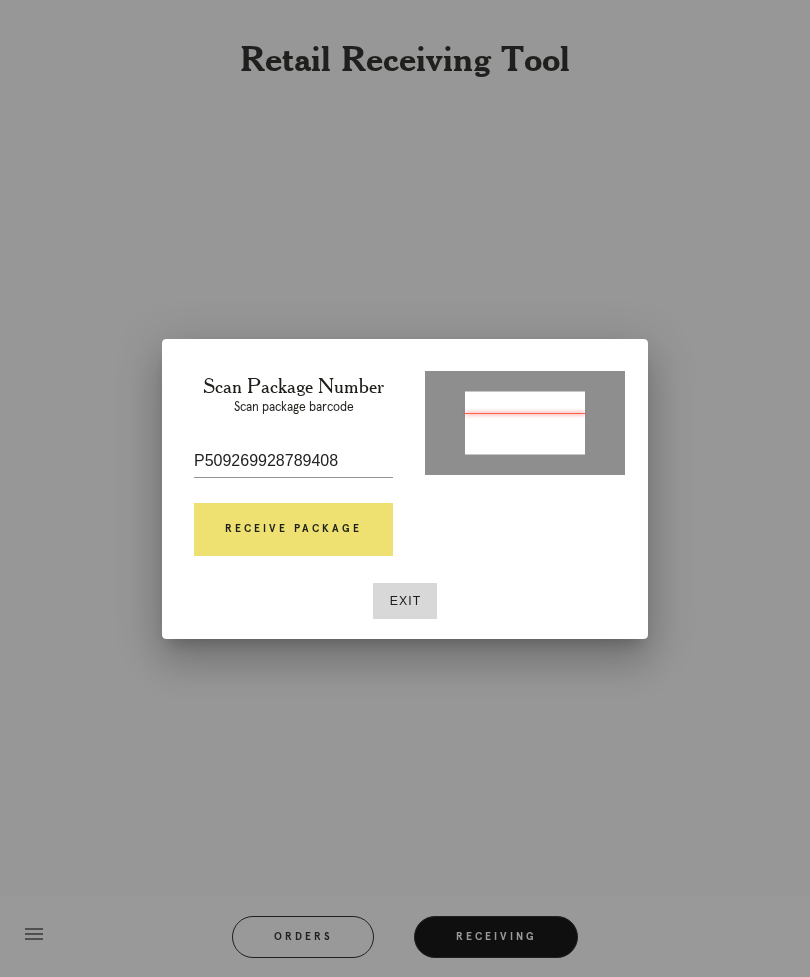 click on "Receive Package" at bounding box center (293, 530) 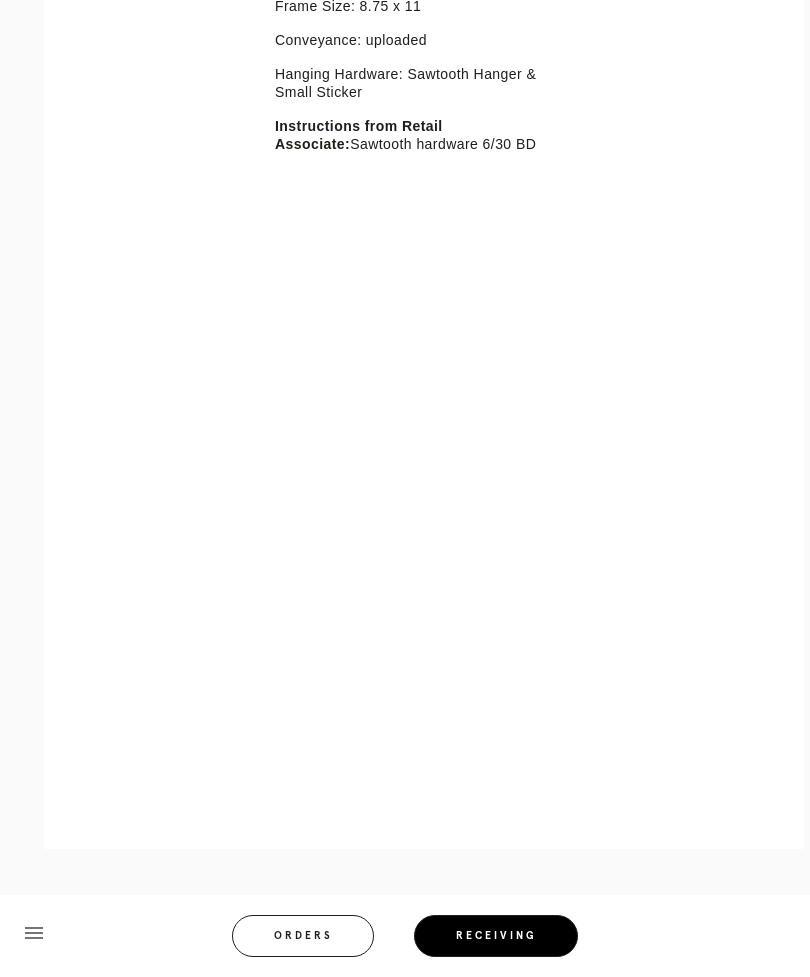 scroll, scrollTop: 2432, scrollLeft: 0, axis: vertical 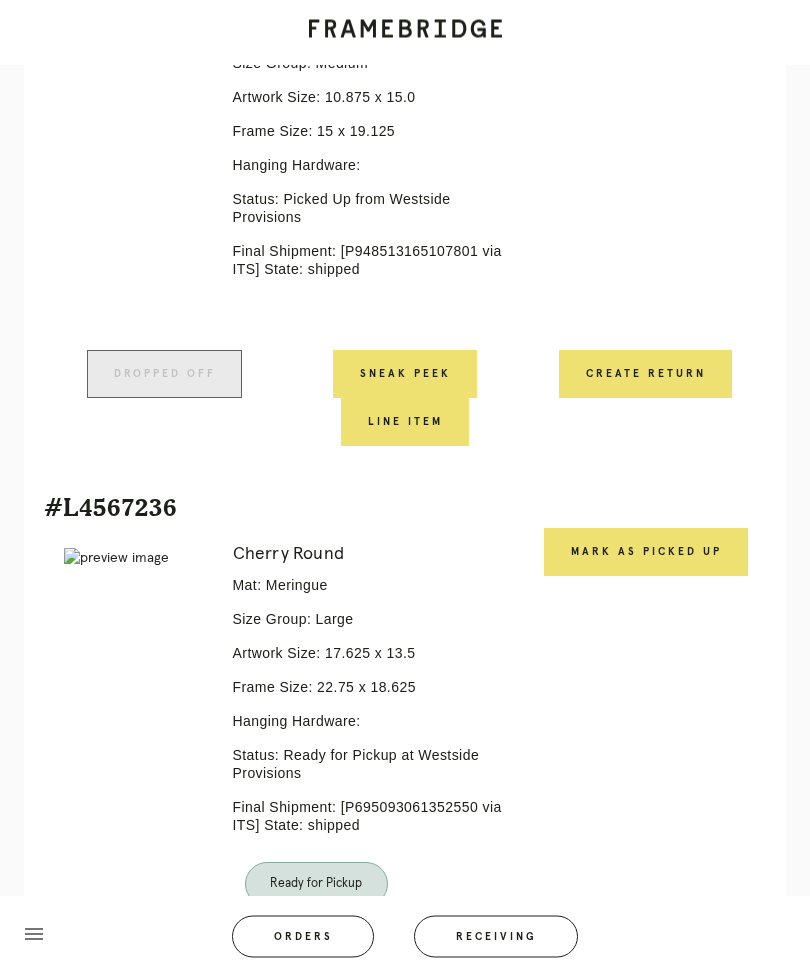 click on "#L4567236" at bounding box center (405, 508) 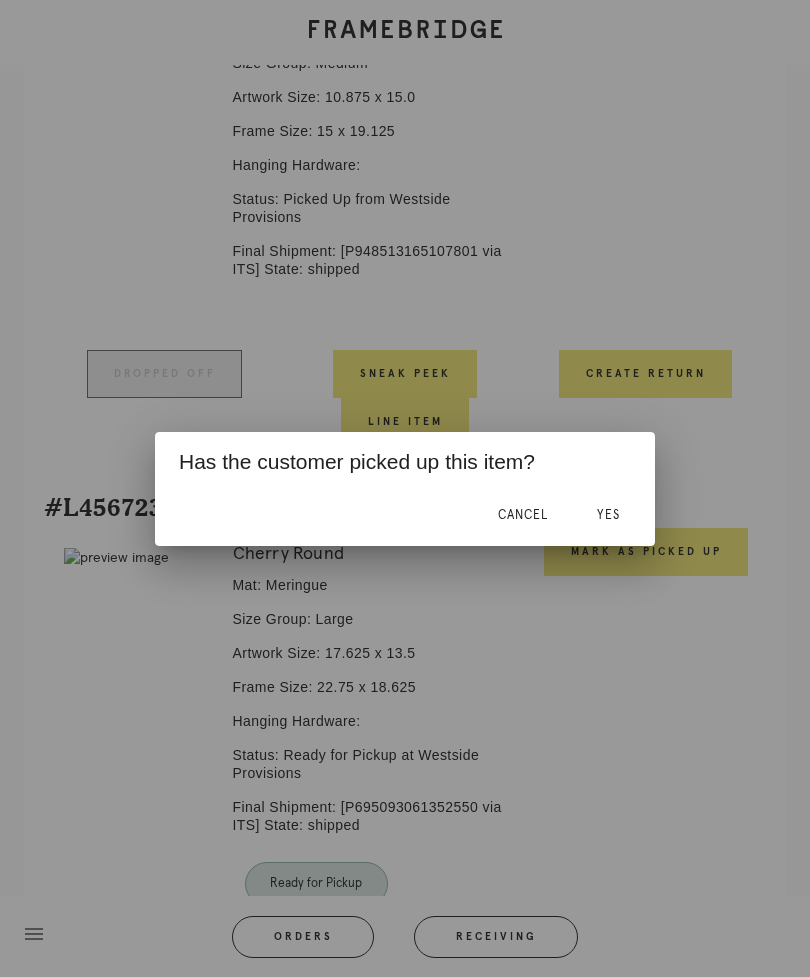 click on "Yes" at bounding box center [608, 515] 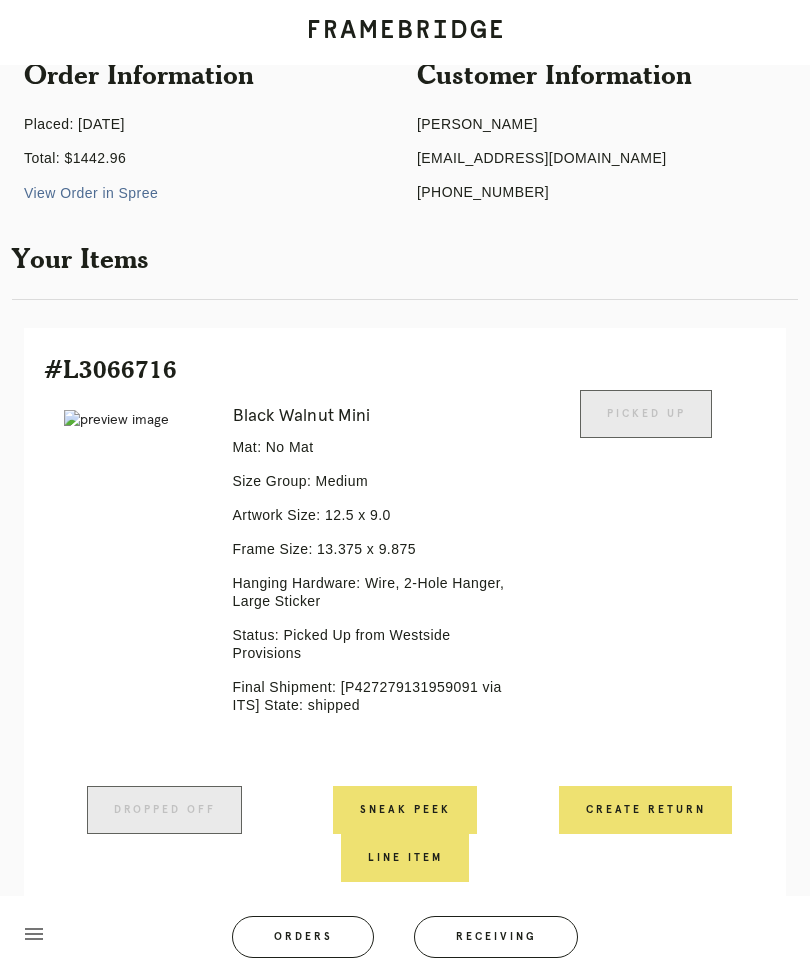 scroll, scrollTop: 0, scrollLeft: 0, axis: both 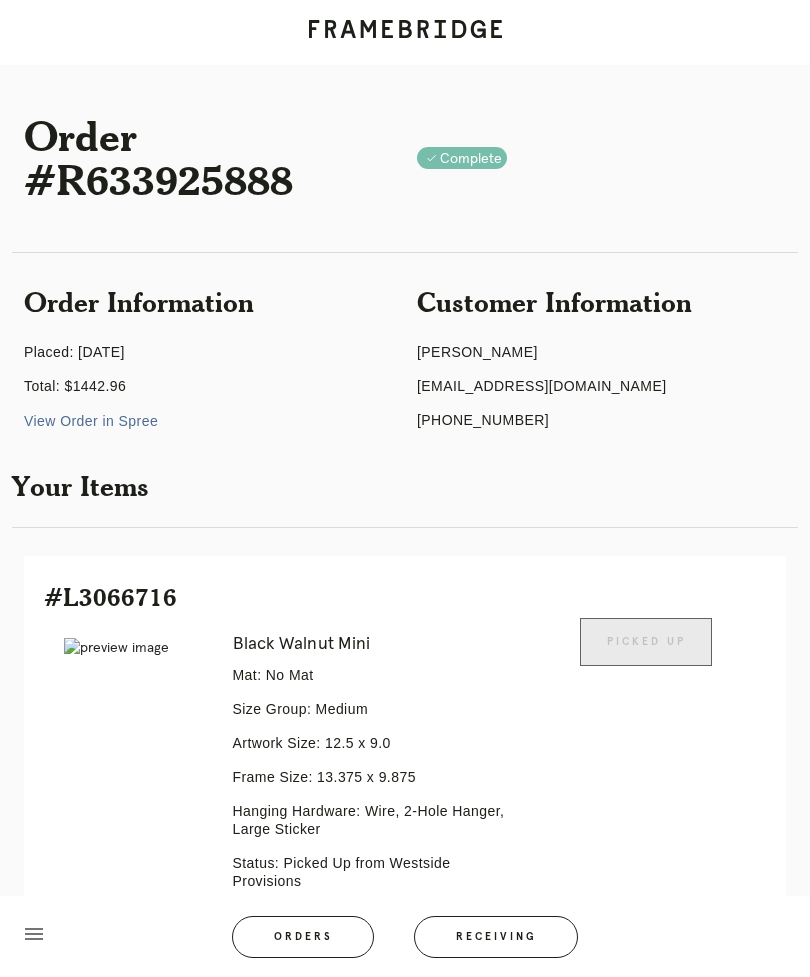 click on "Receiving" at bounding box center [496, 937] 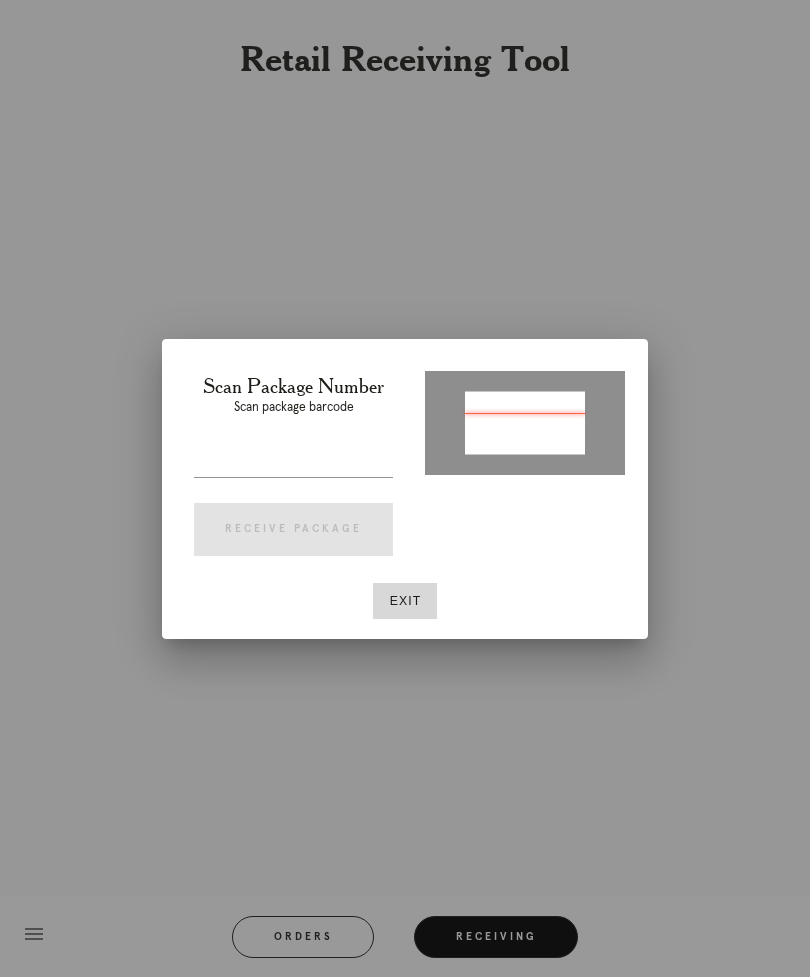 type on "P779504778119005" 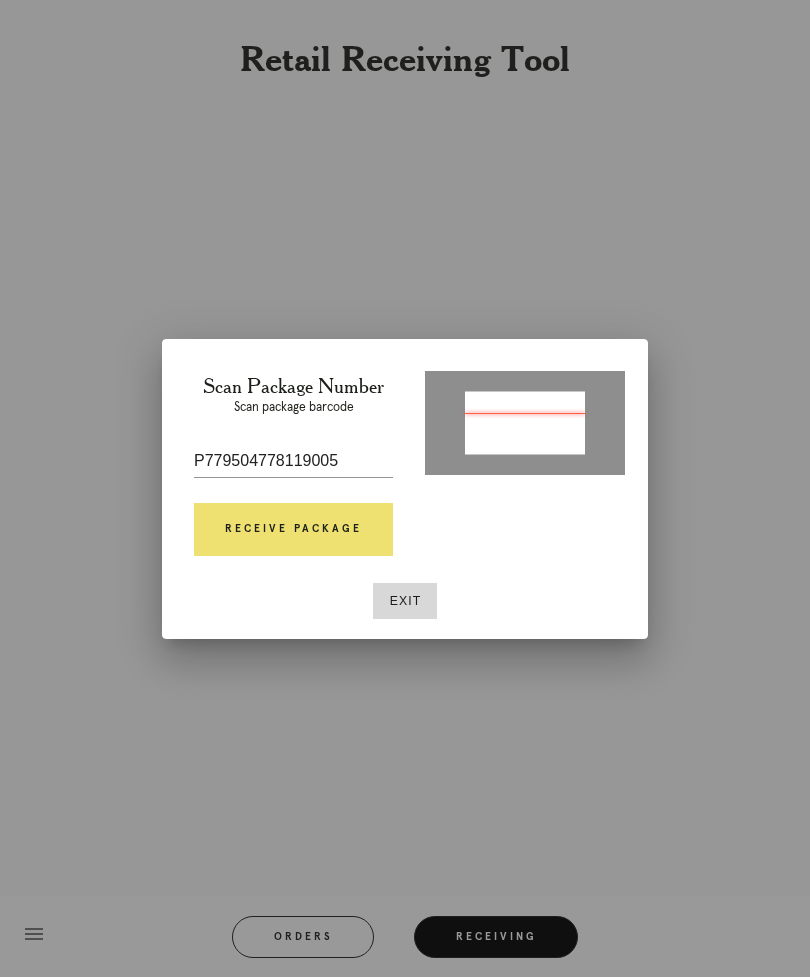 click on "Receive Package" at bounding box center (293, 530) 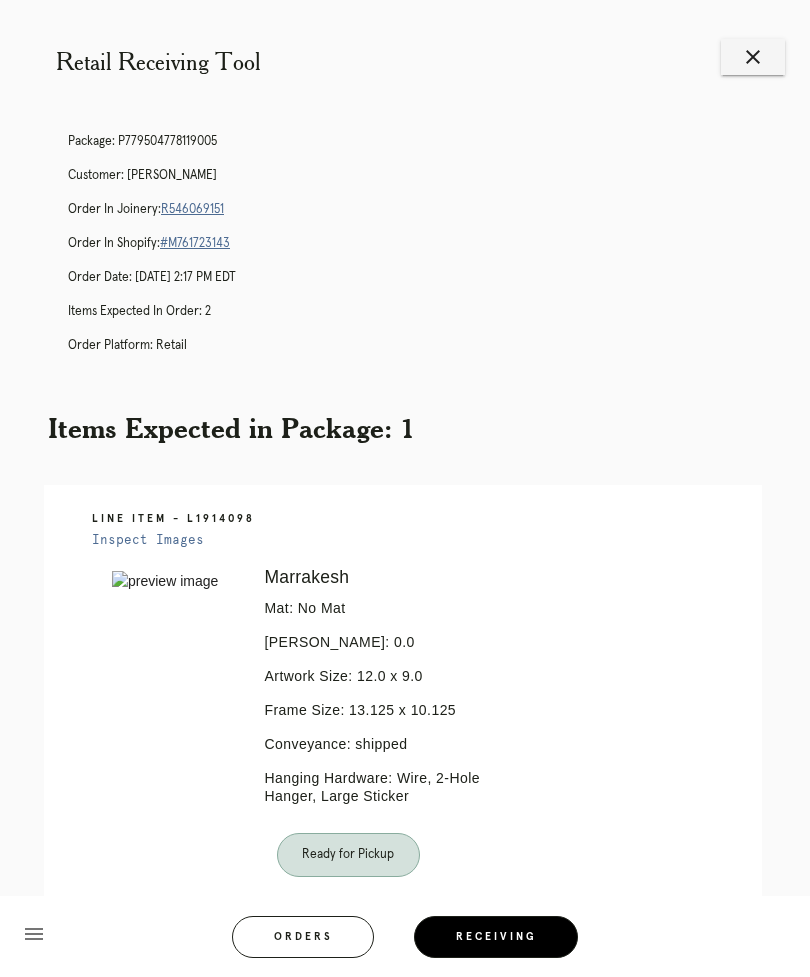 click on "R546069151" at bounding box center (192, 209) 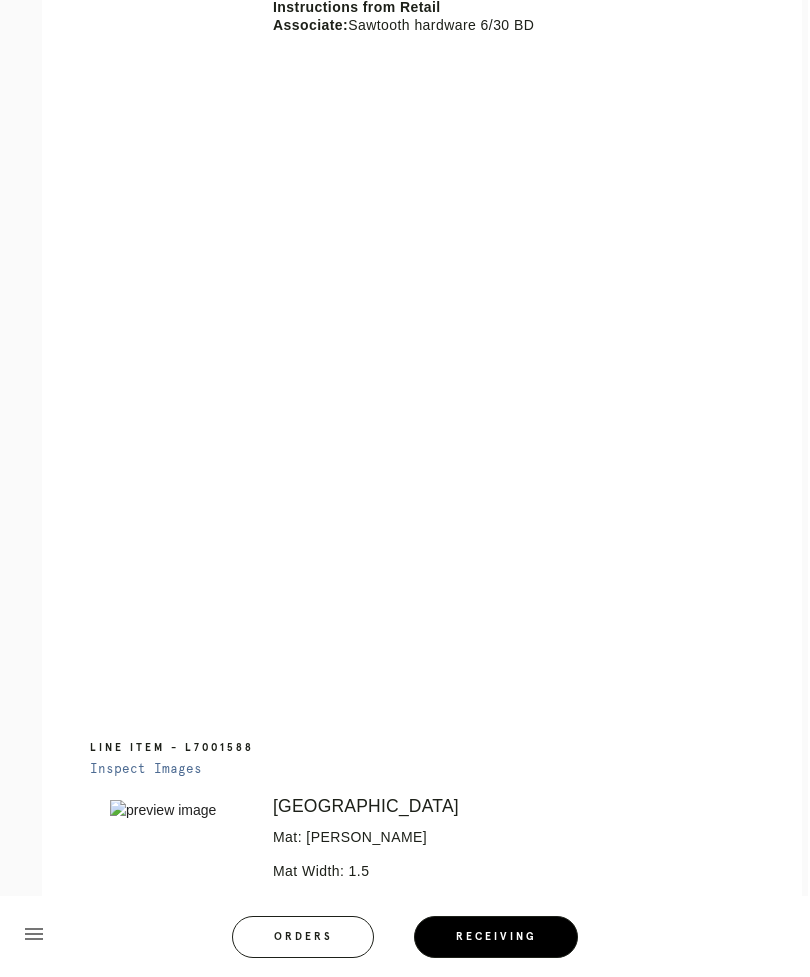 scroll, scrollTop: 1341, scrollLeft: 2, axis: both 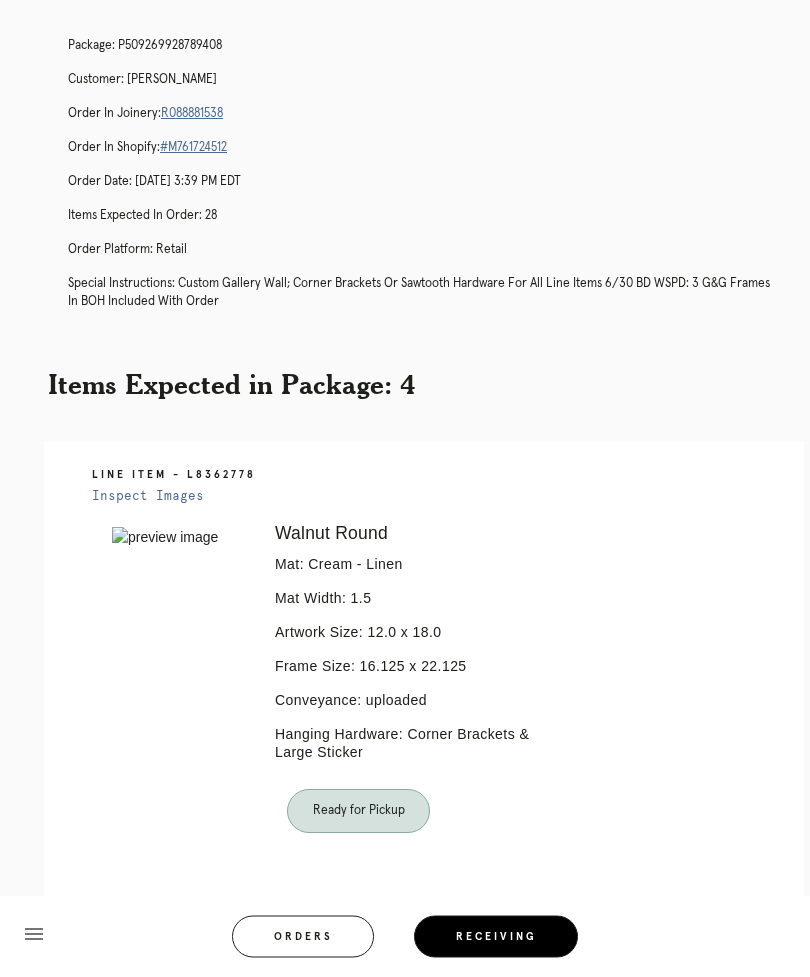 click on "R088881538" at bounding box center [192, 114] 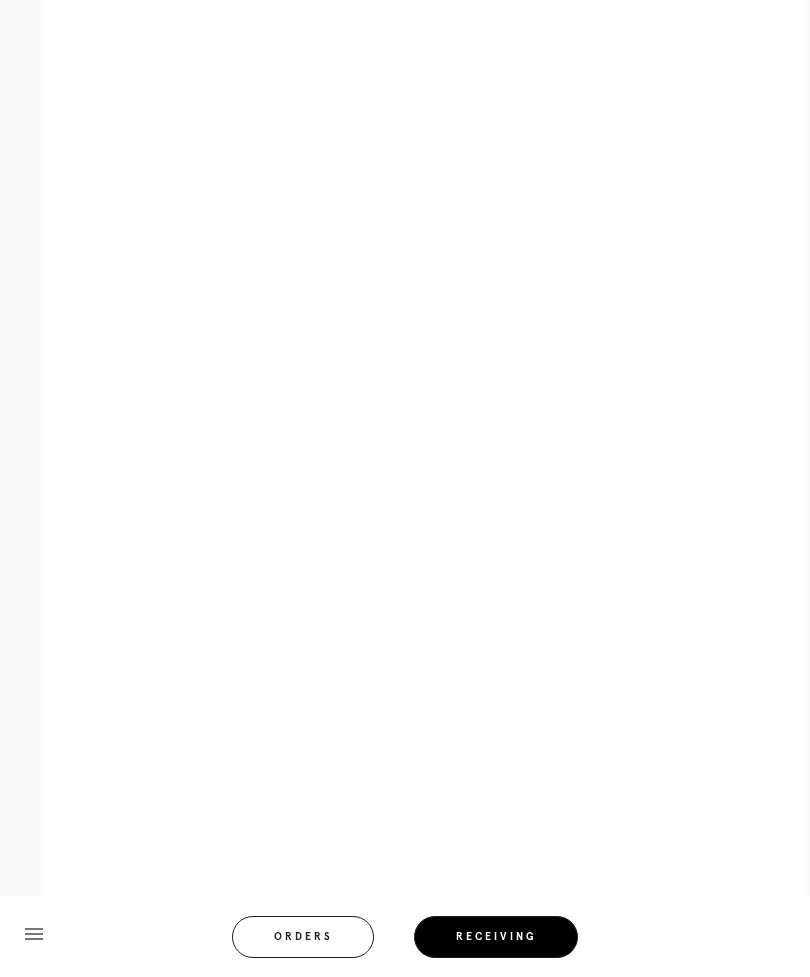 scroll, scrollTop: 1944, scrollLeft: 0, axis: vertical 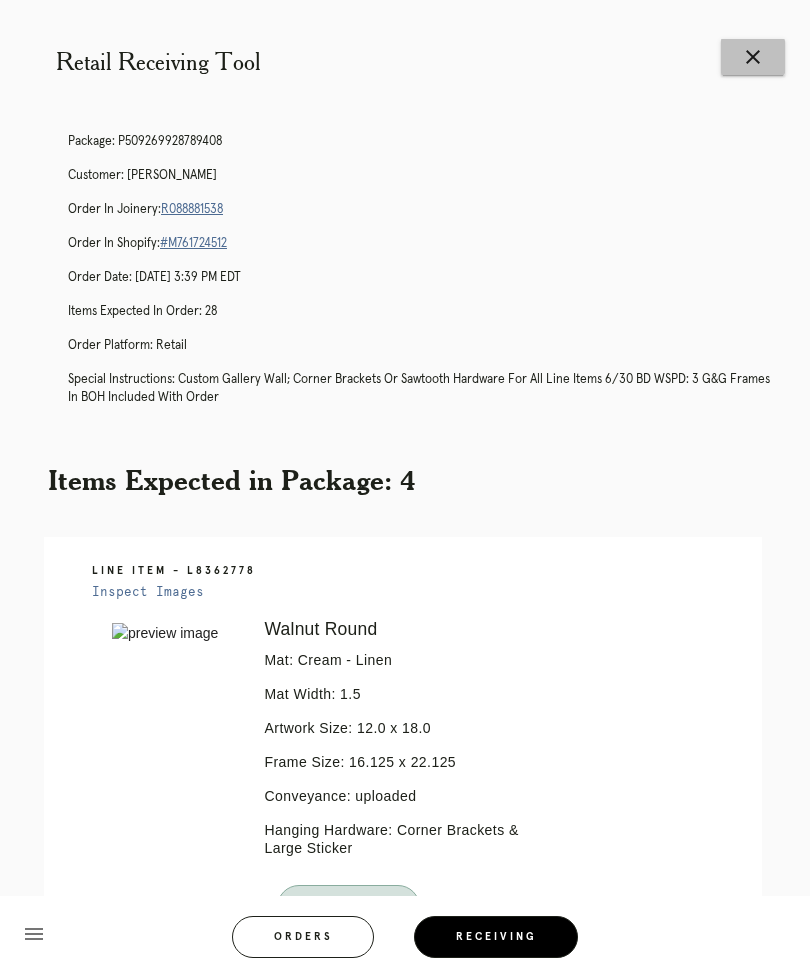 click on "close" at bounding box center [753, 57] 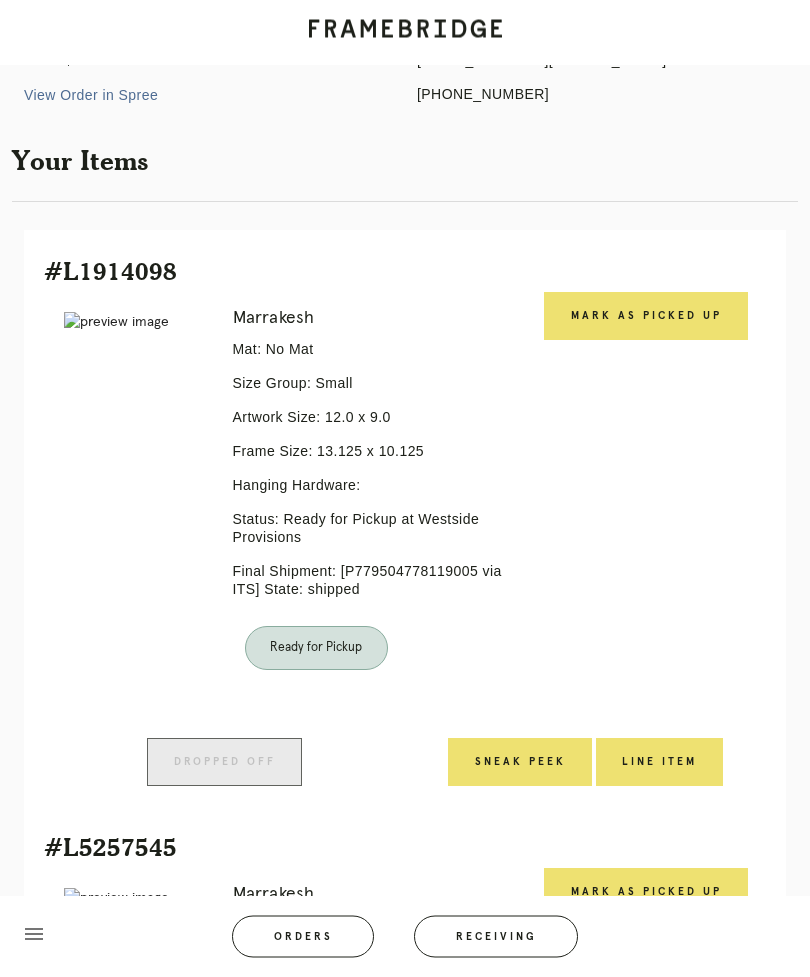 scroll, scrollTop: 322, scrollLeft: 0, axis: vertical 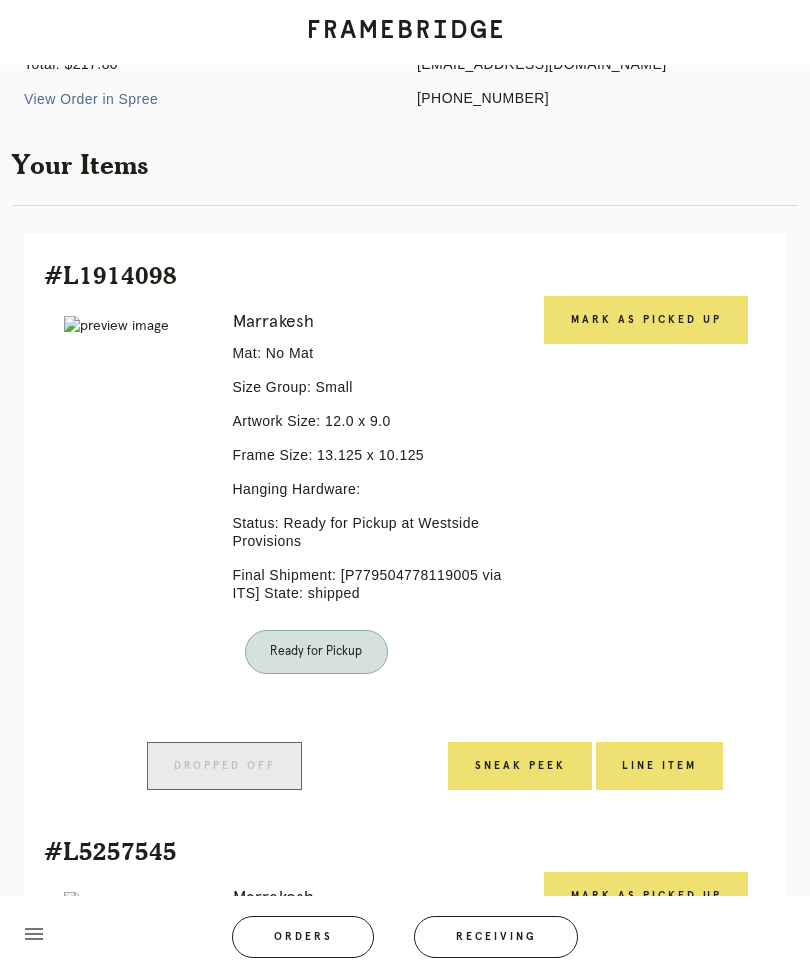 click on "Mark as Picked Up" at bounding box center [646, 320] 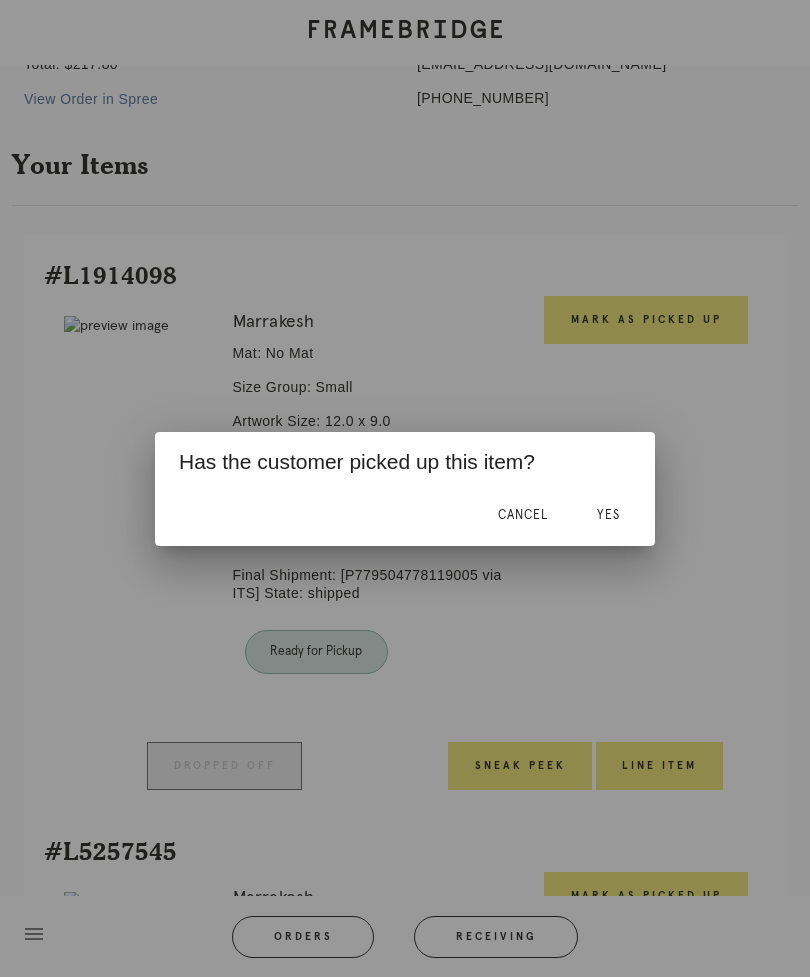 click on "Yes" at bounding box center (608, 515) 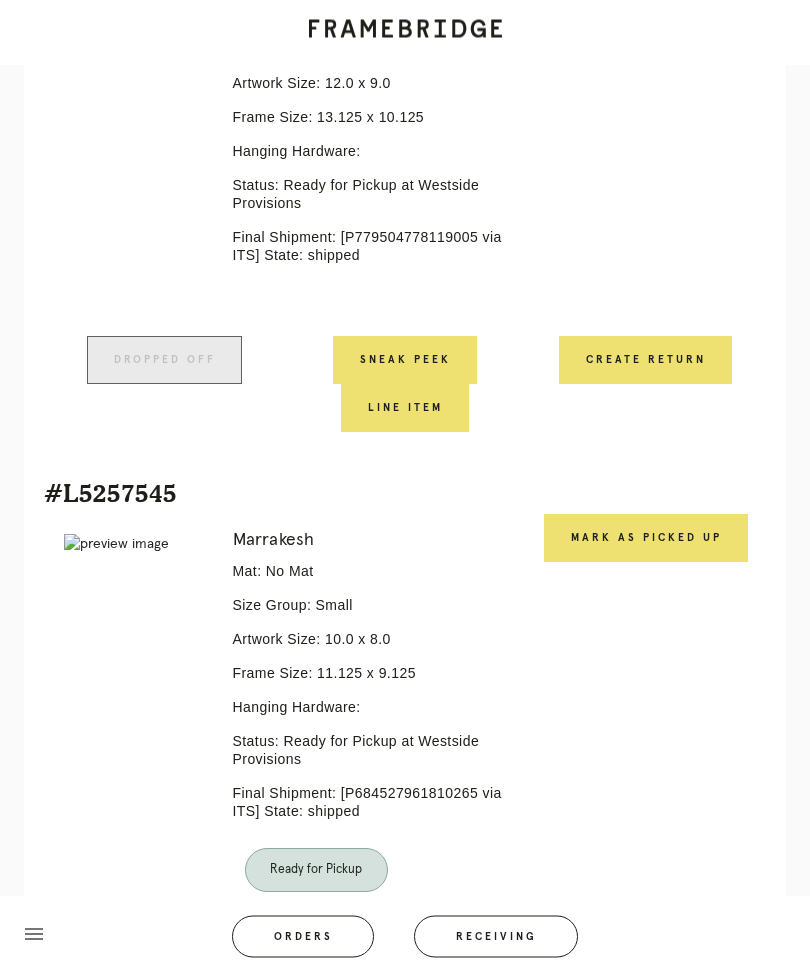 click on "Mark as Picked Up" at bounding box center (646, 539) 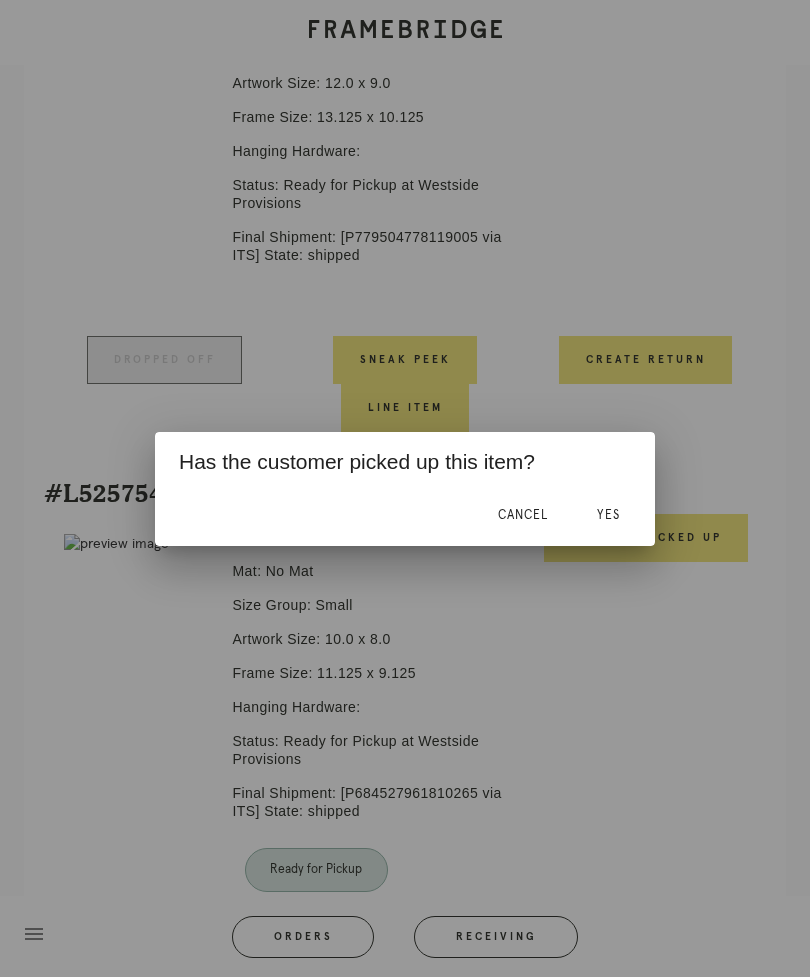 click on "Yes" at bounding box center [608, 516] 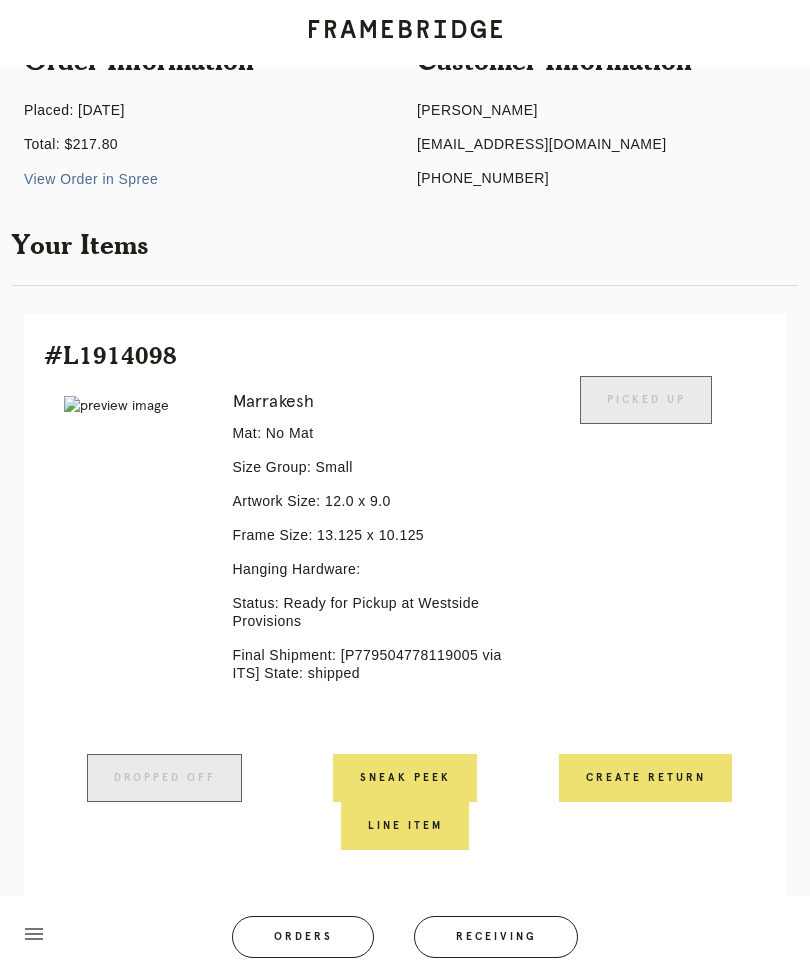 scroll, scrollTop: 0, scrollLeft: 0, axis: both 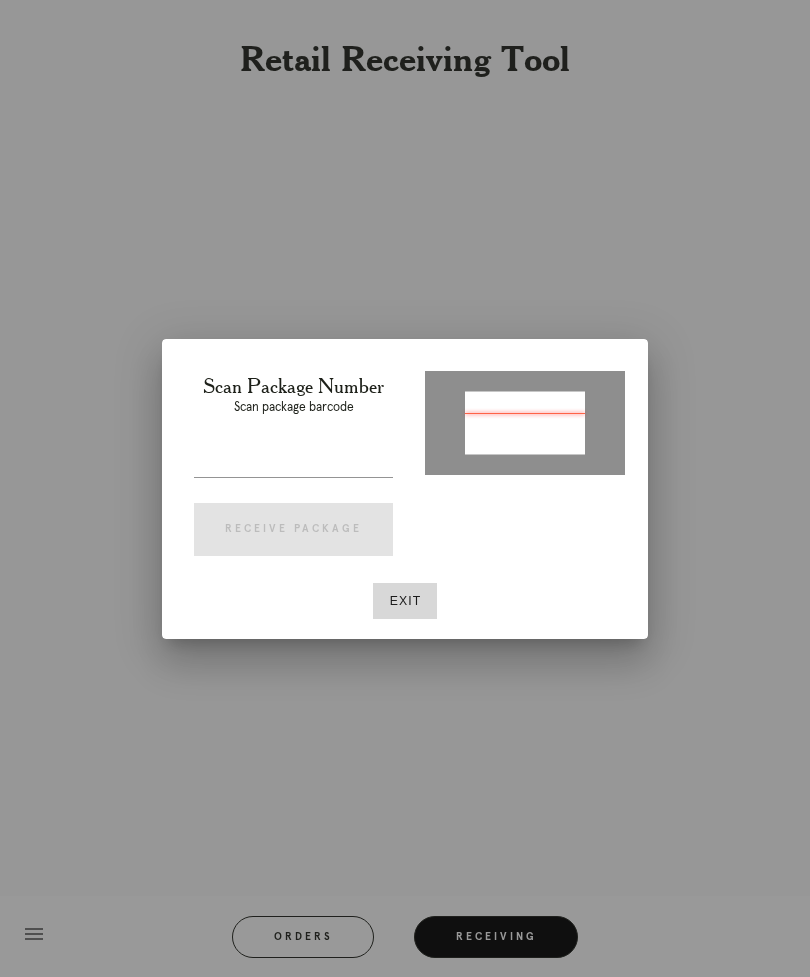 click on "Exit" at bounding box center [405, 601] 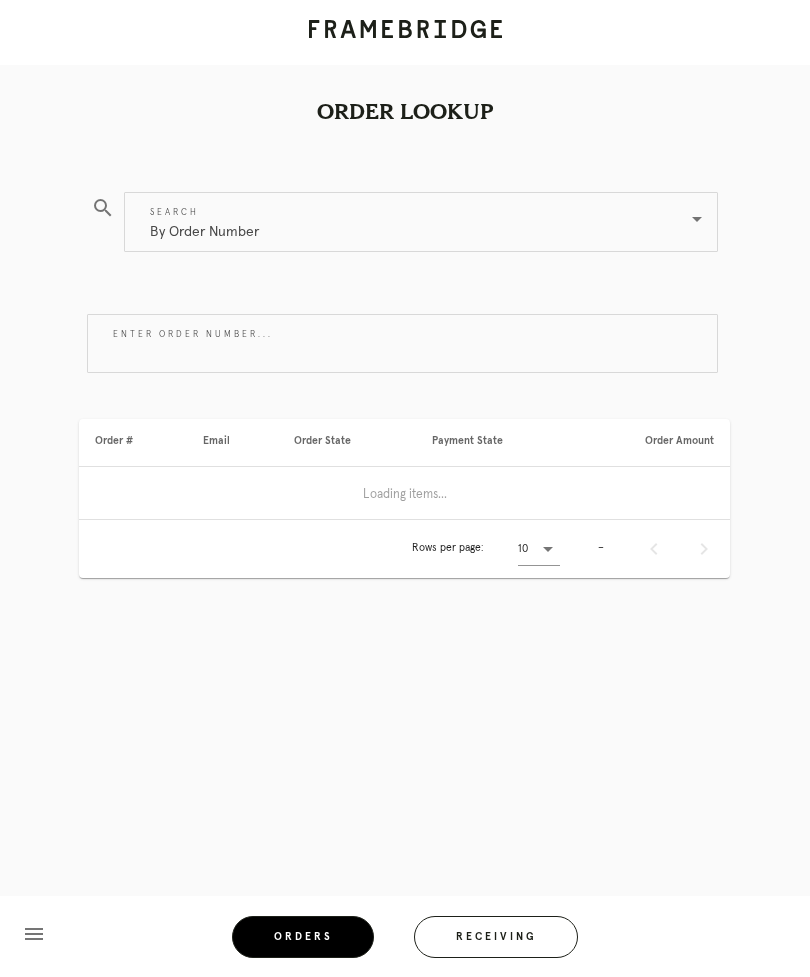 click on "search Search By Order Number   Enter order number...   Order # Email Order State Payment State Order Amount Loading items... Rows per page: 10 –" at bounding box center [404, 446] 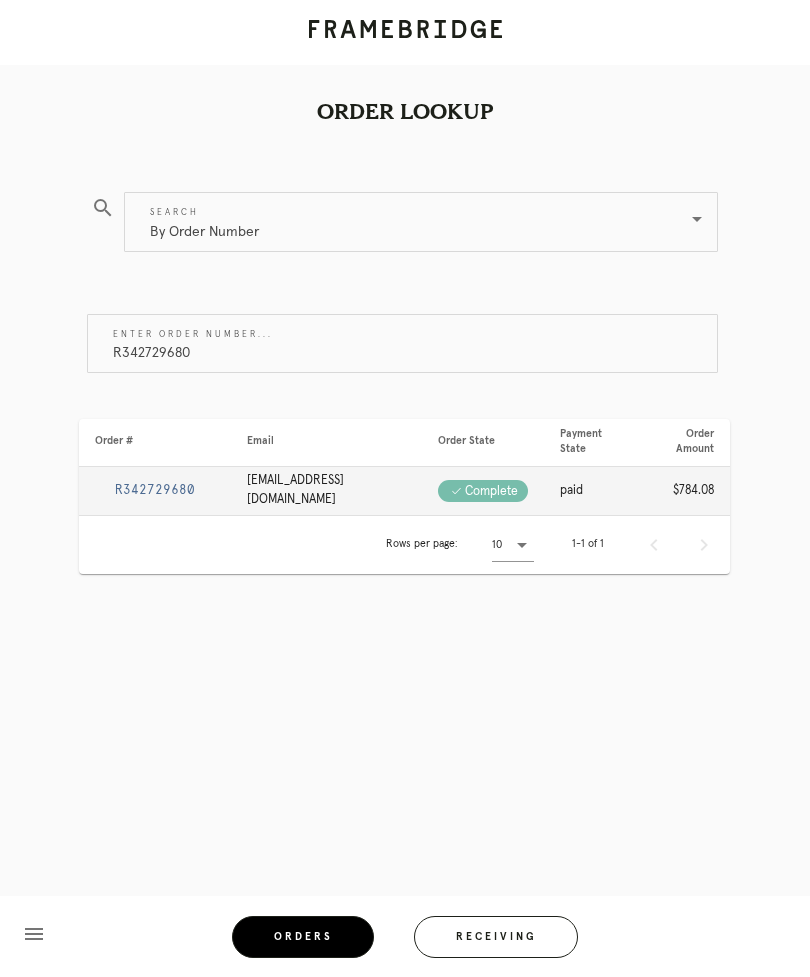 type on "R342729680" 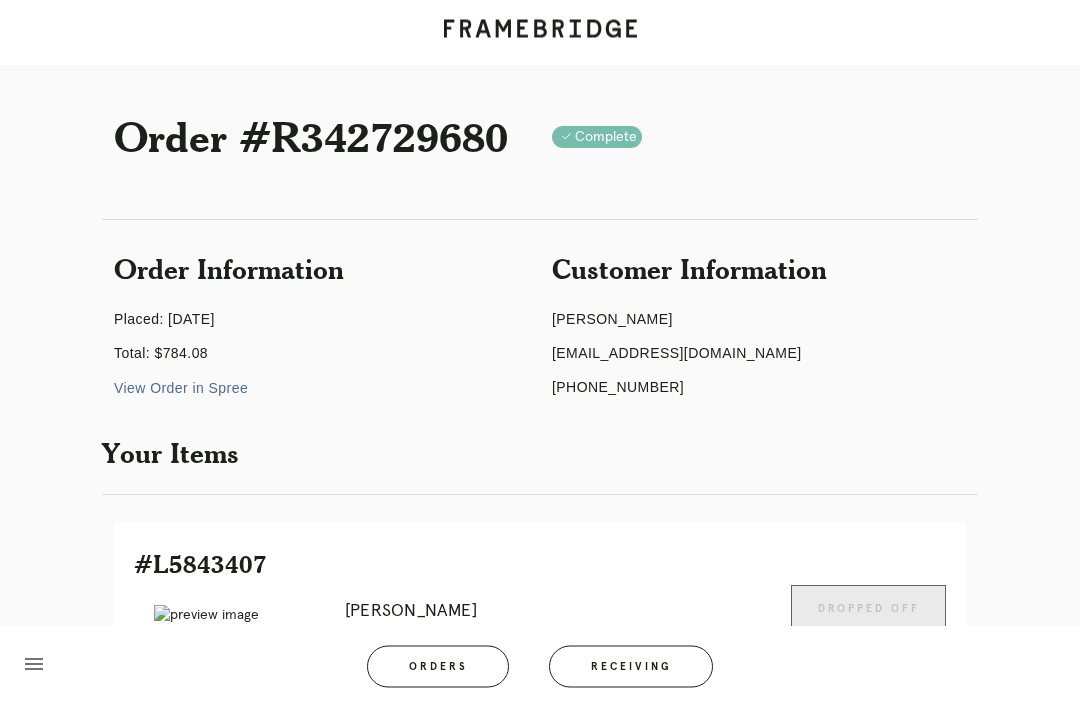 scroll, scrollTop: 0, scrollLeft: 0, axis: both 